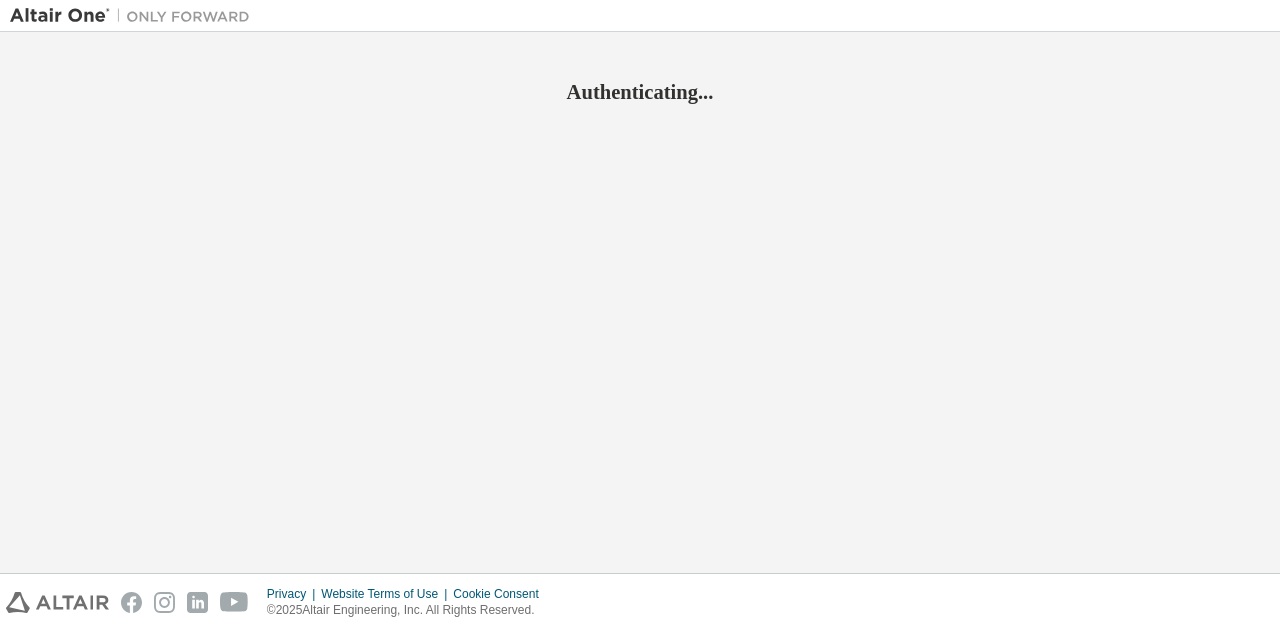 scroll, scrollTop: 0, scrollLeft: 0, axis: both 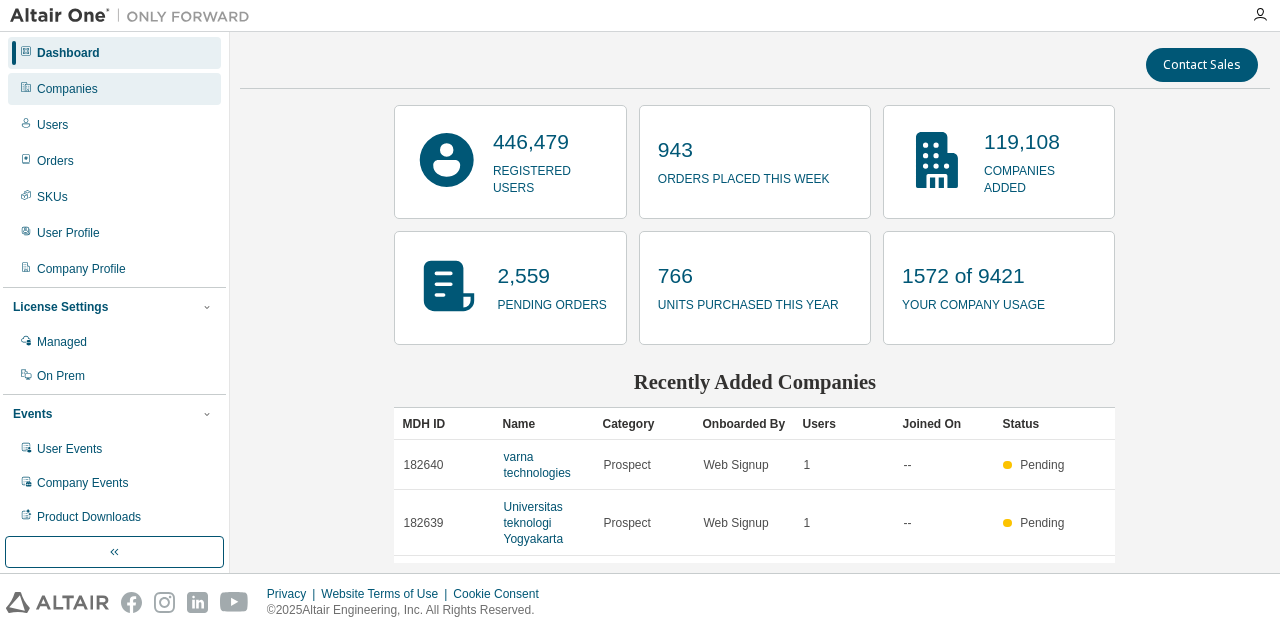 click on "Companies" at bounding box center (67, 89) 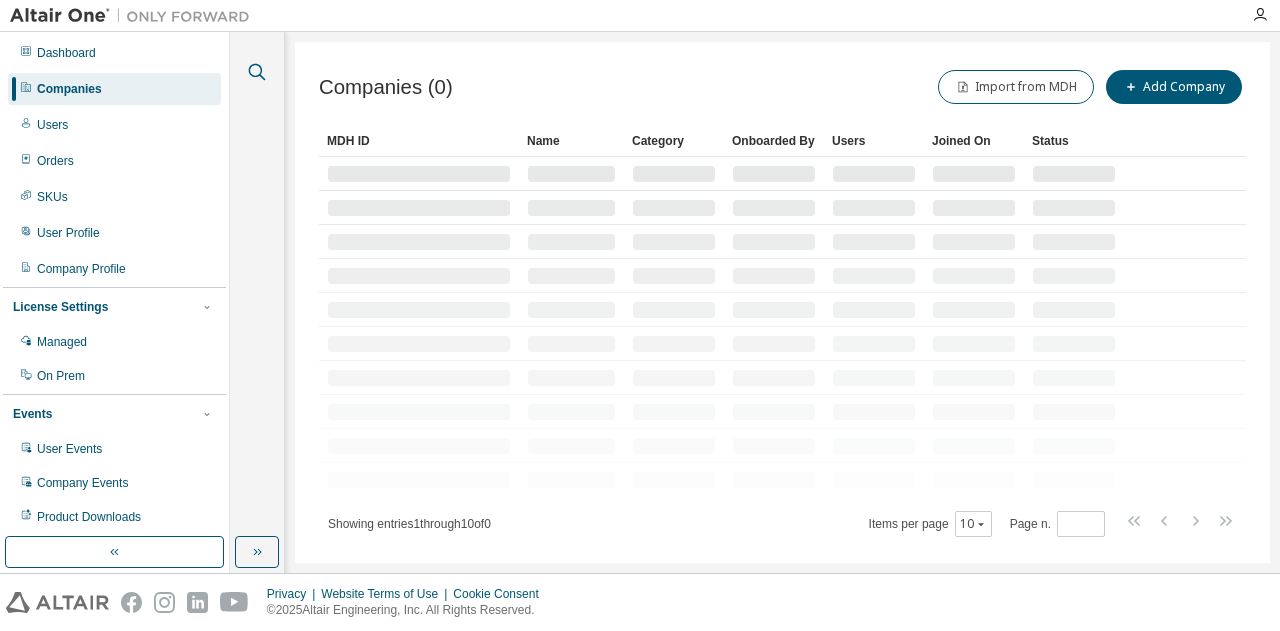 click 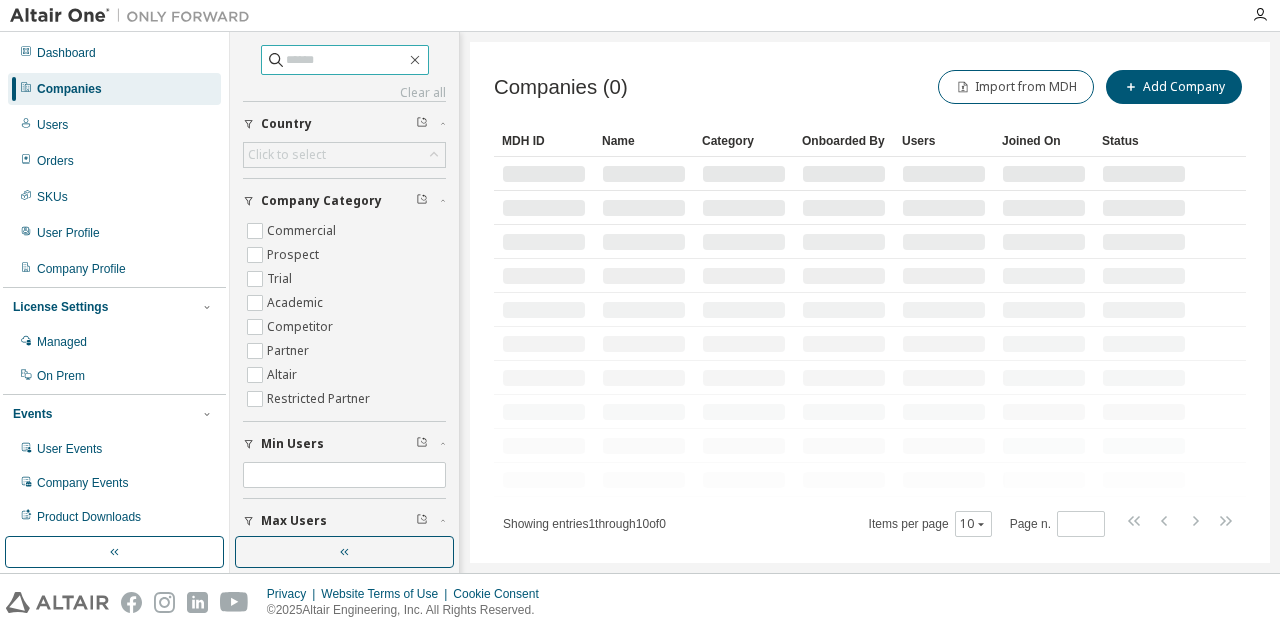 click at bounding box center [346, 60] 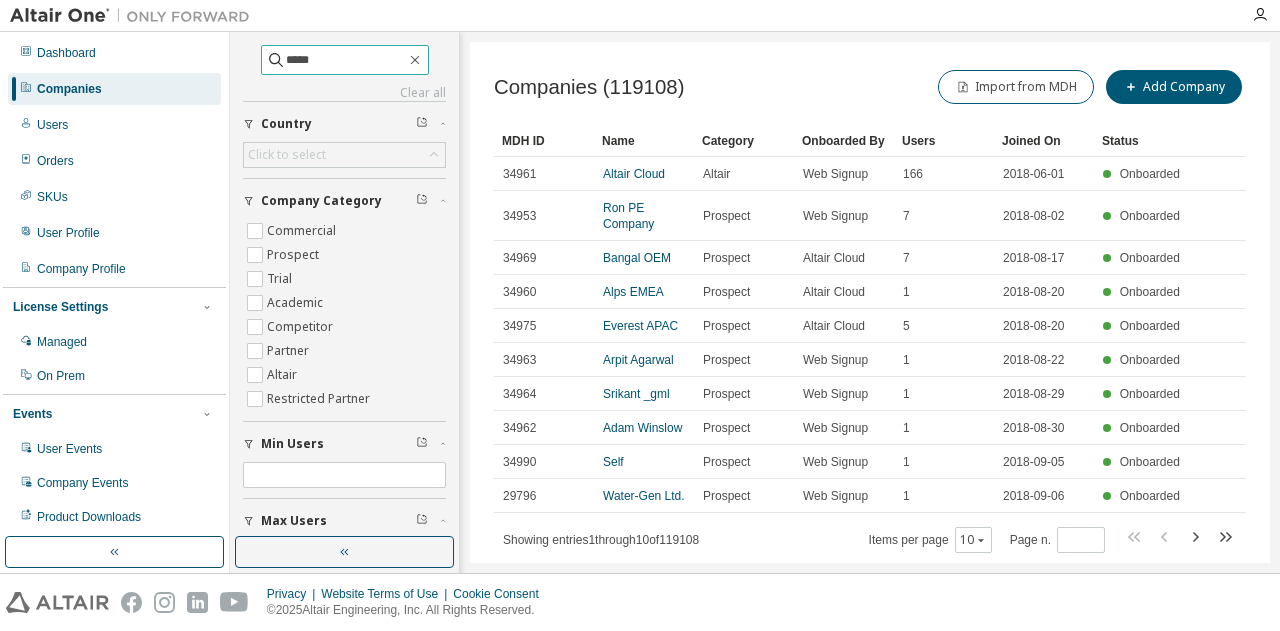 type on "*****" 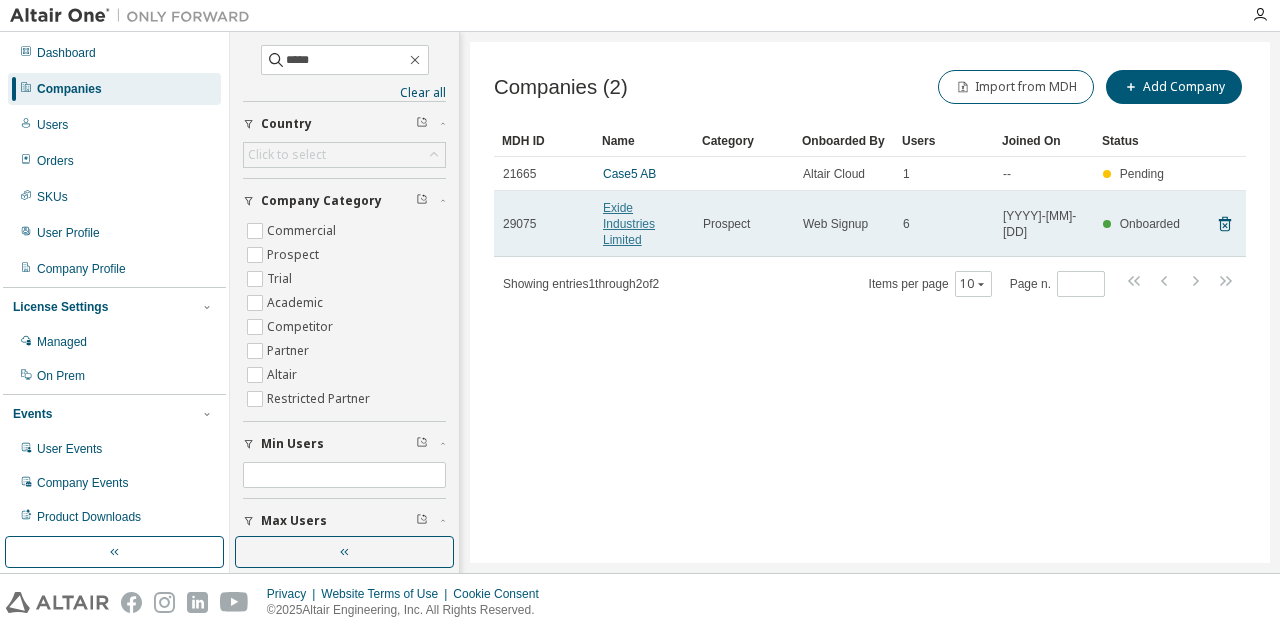 click on "Exide Industries Limited" at bounding box center [629, 224] 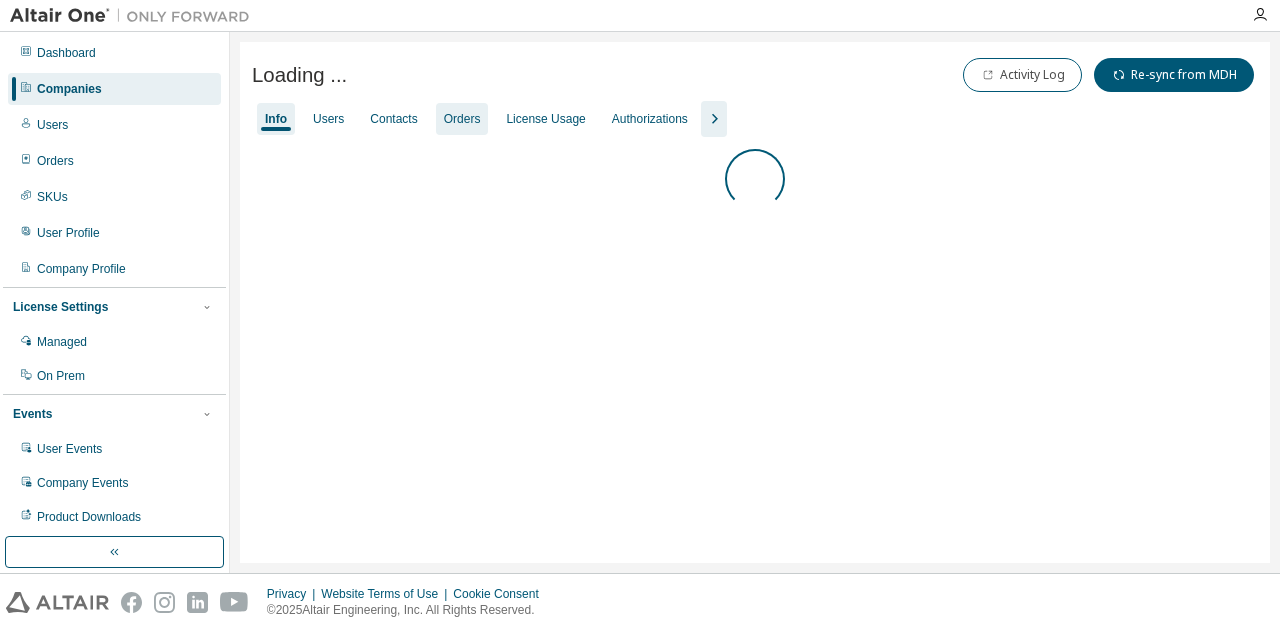 click on "Orders" at bounding box center (462, 119) 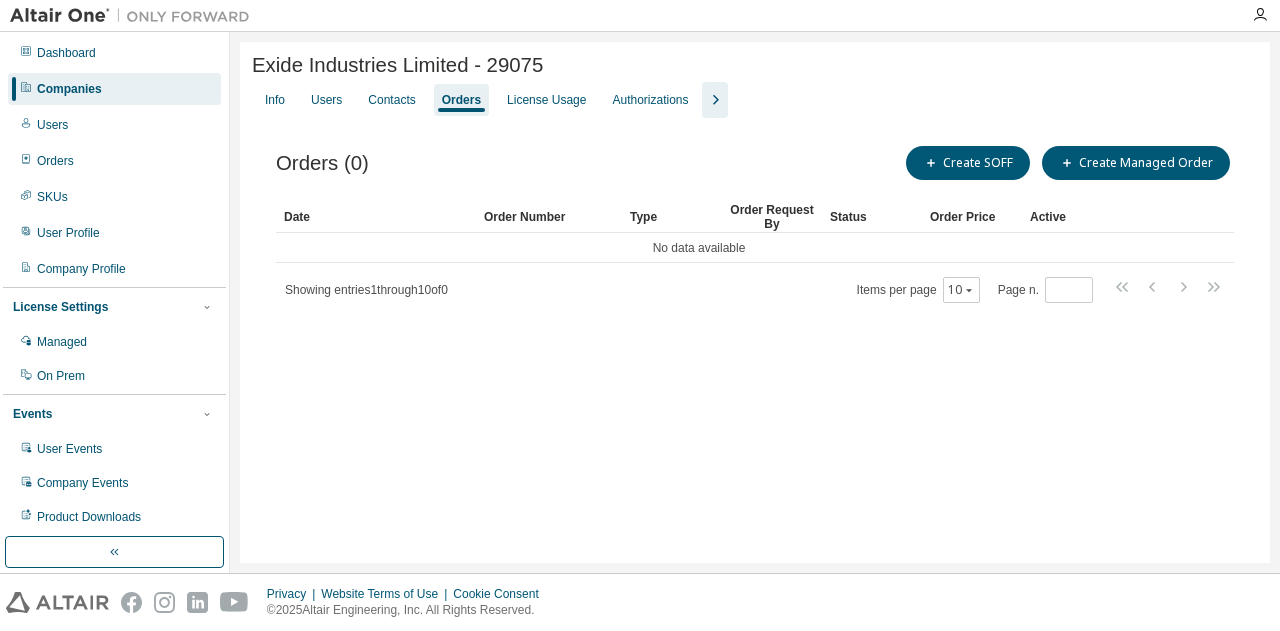 click on "Orders" at bounding box center [461, 100] 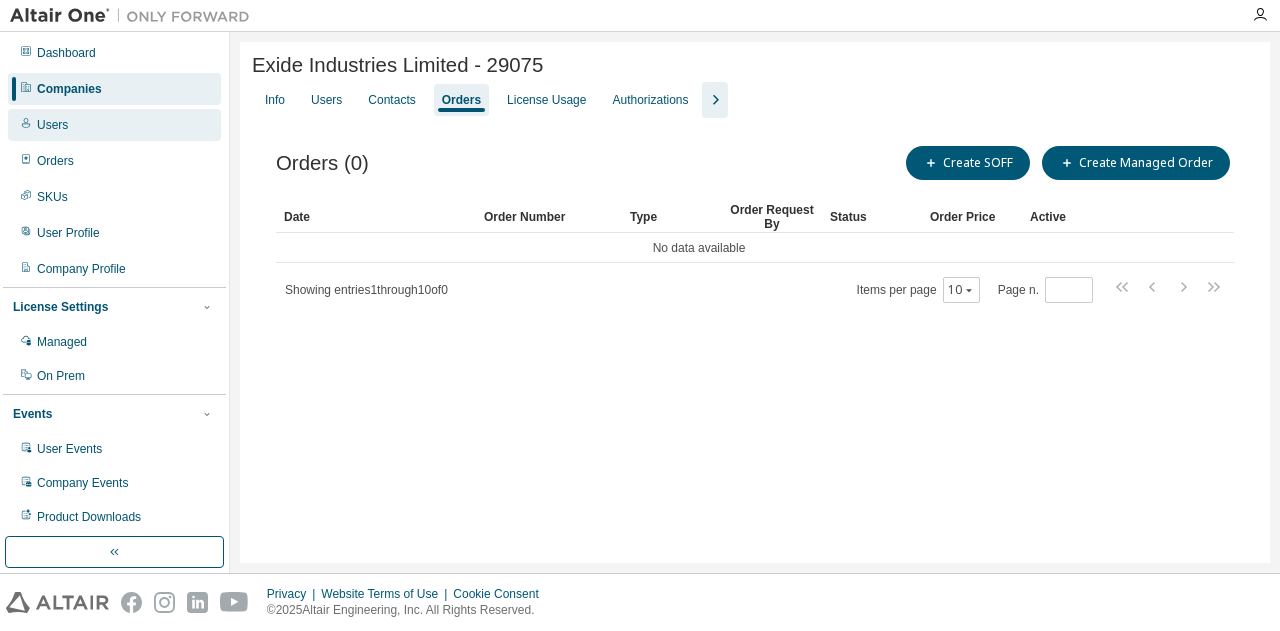 click on "Users" at bounding box center (114, 125) 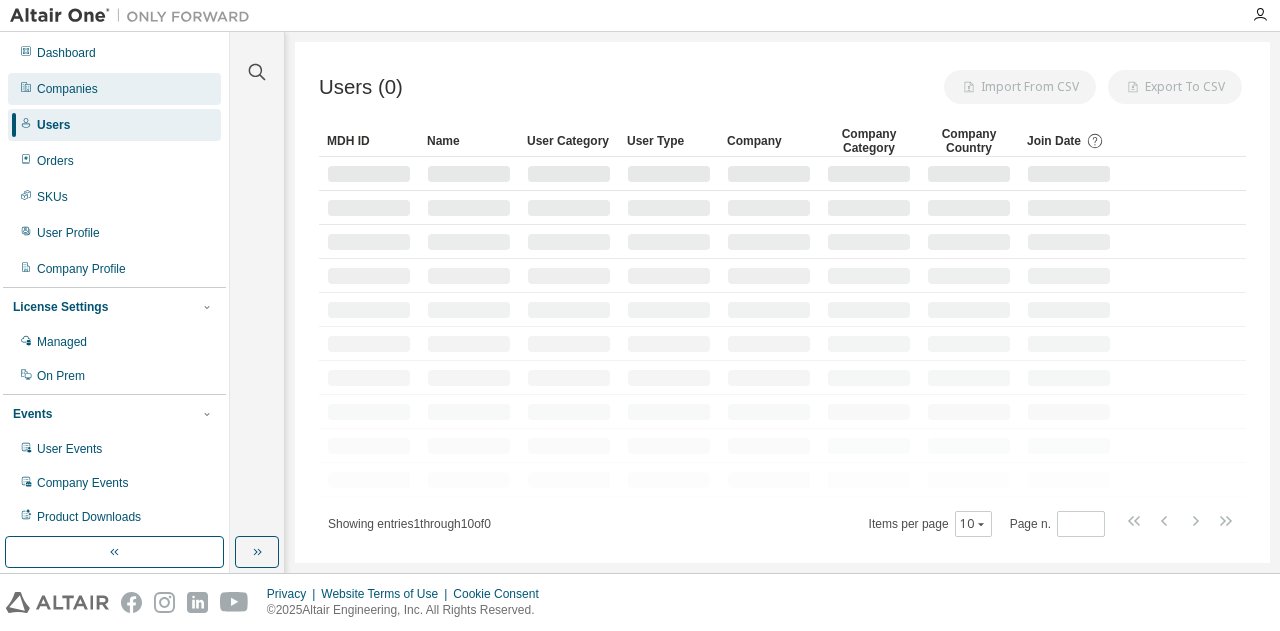 click on "Companies" at bounding box center (114, 89) 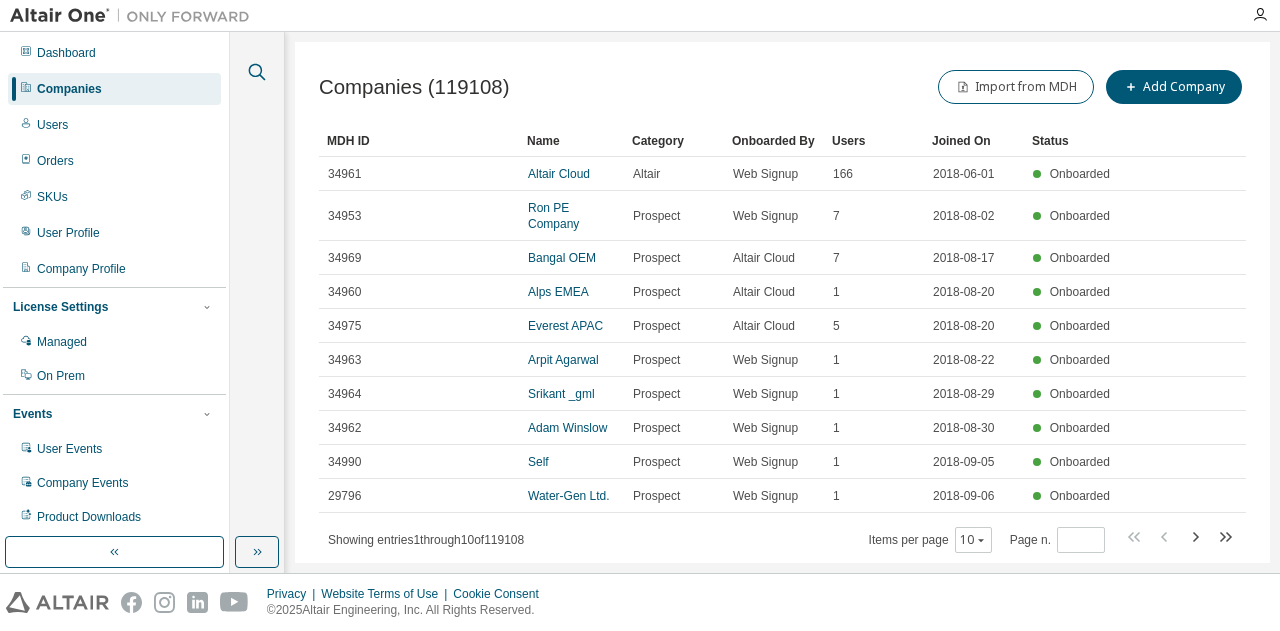 click 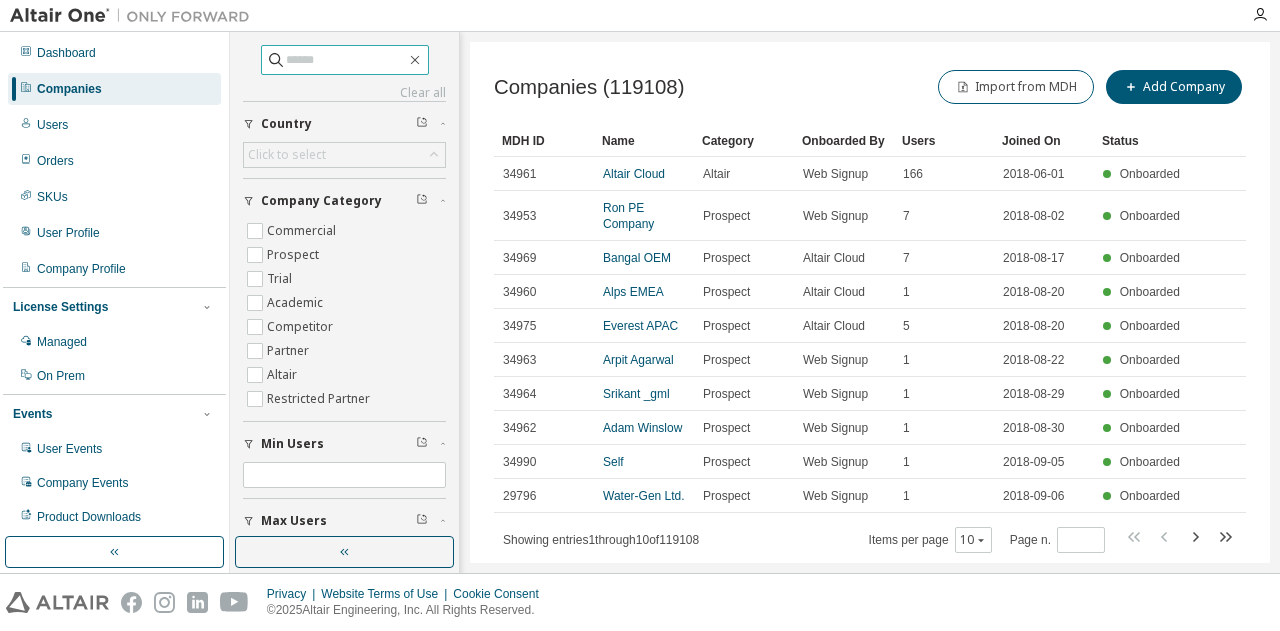 click at bounding box center [345, 60] 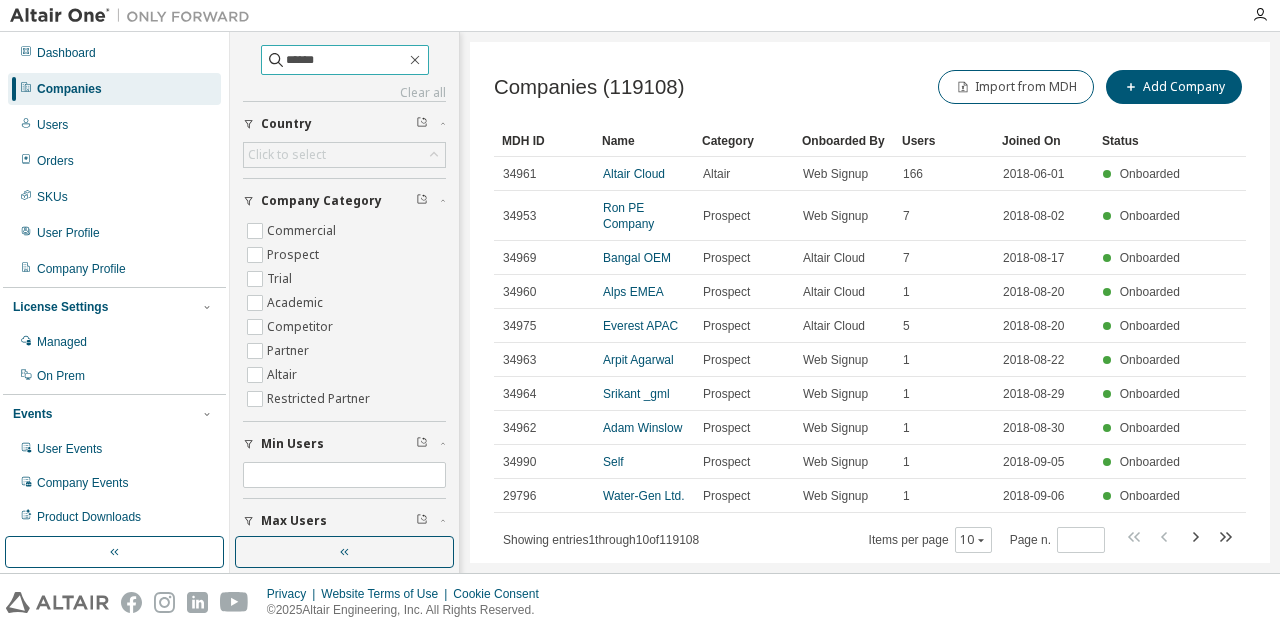 type on "******" 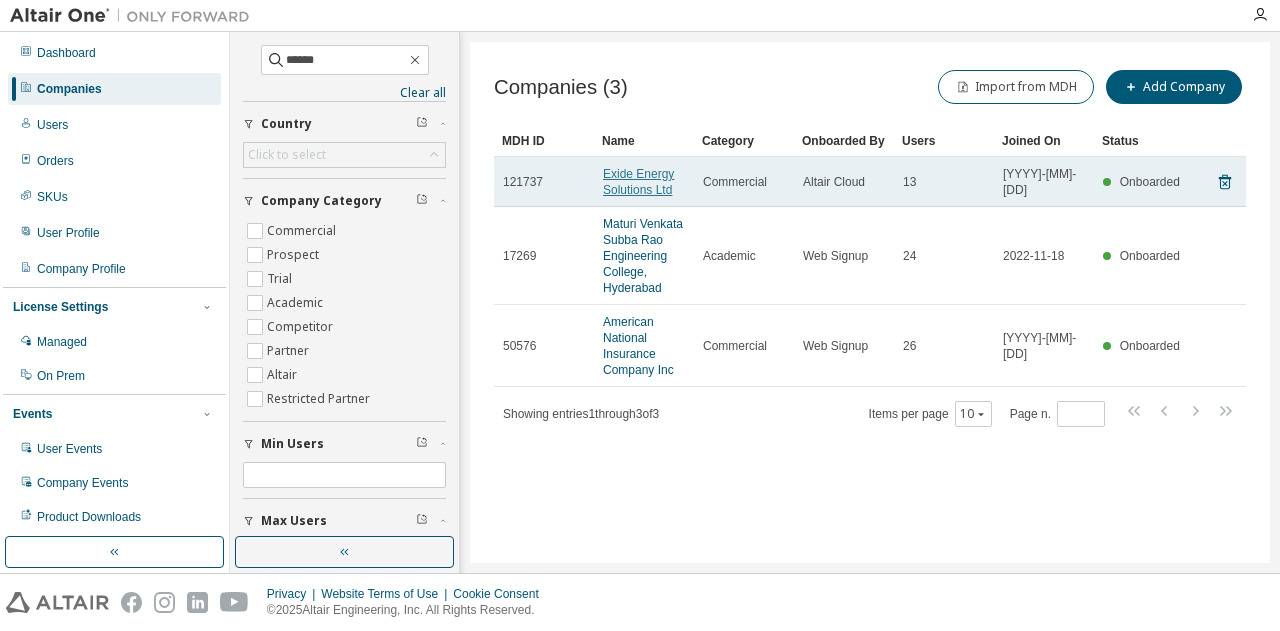 click on "Exide Energy Solutions Ltd" at bounding box center [638, 182] 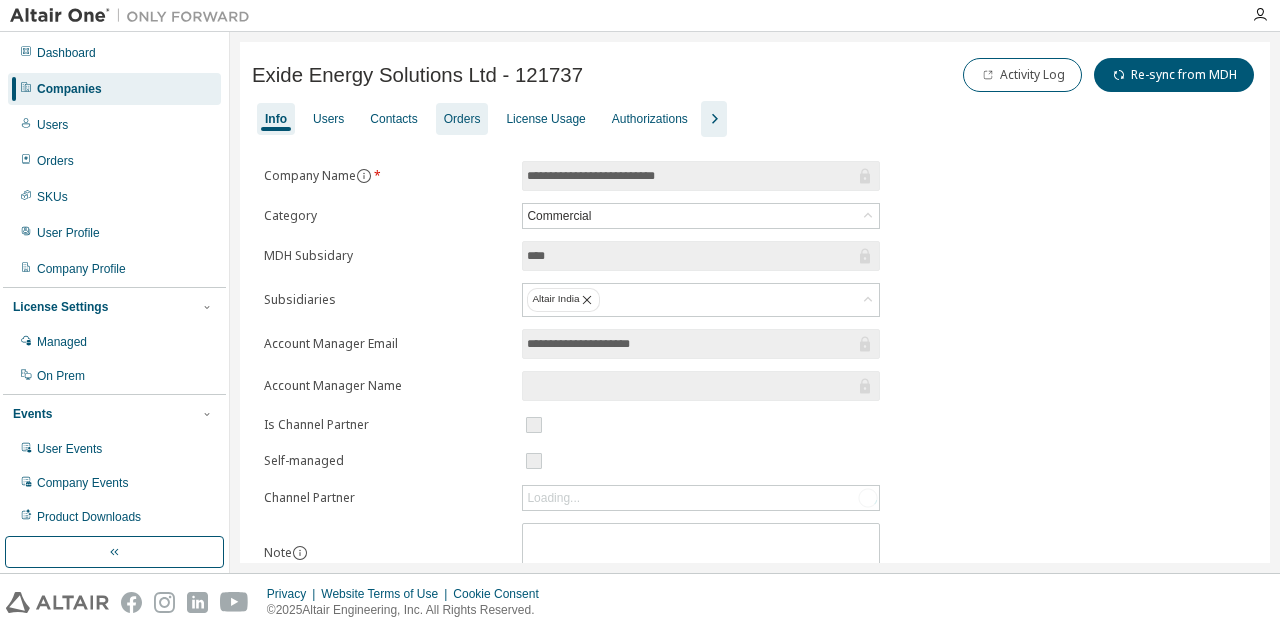 click on "Orders" at bounding box center (462, 119) 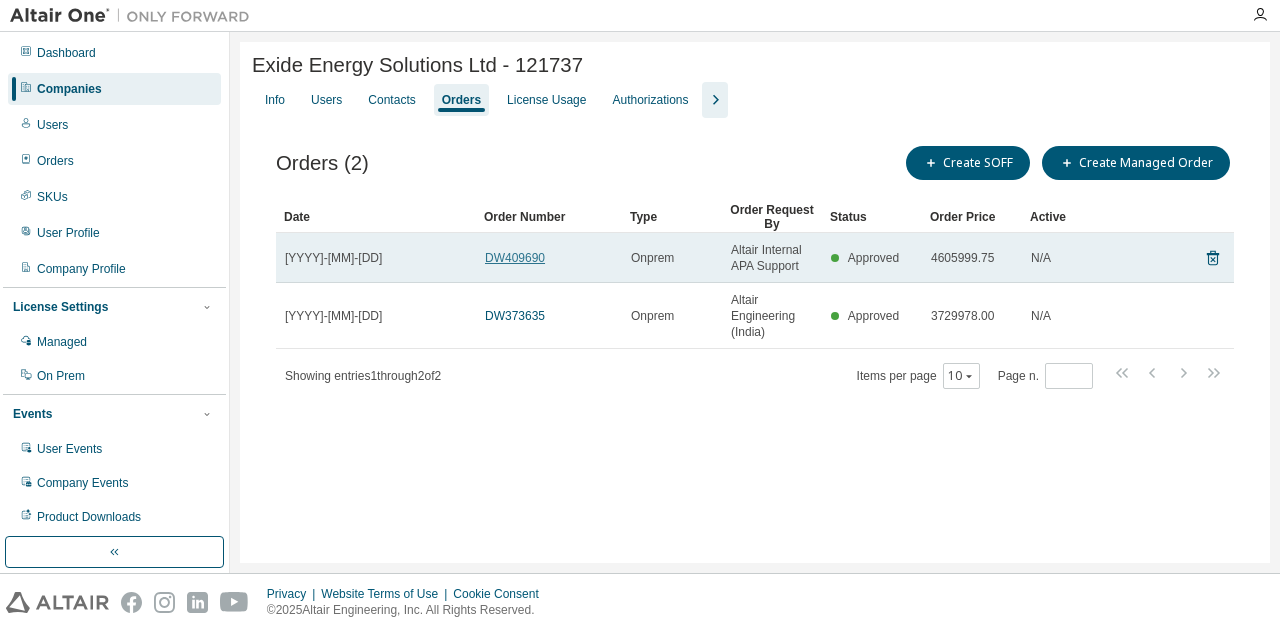 click on "DW409690" at bounding box center [515, 258] 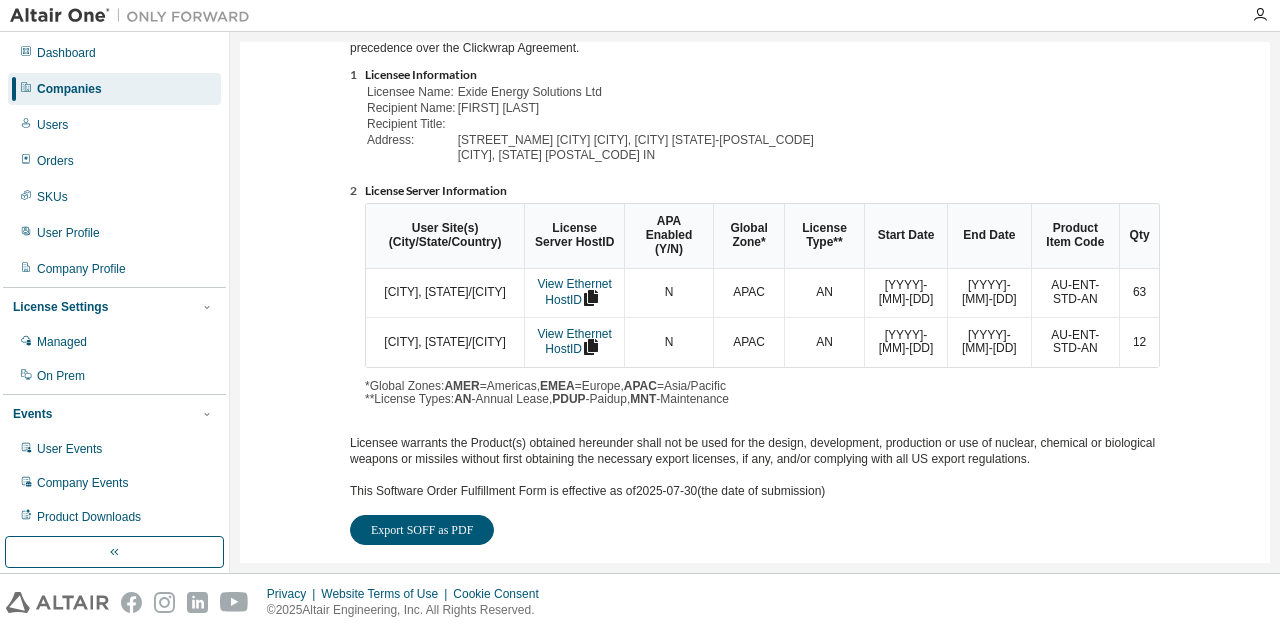scroll, scrollTop: 300, scrollLeft: 0, axis: vertical 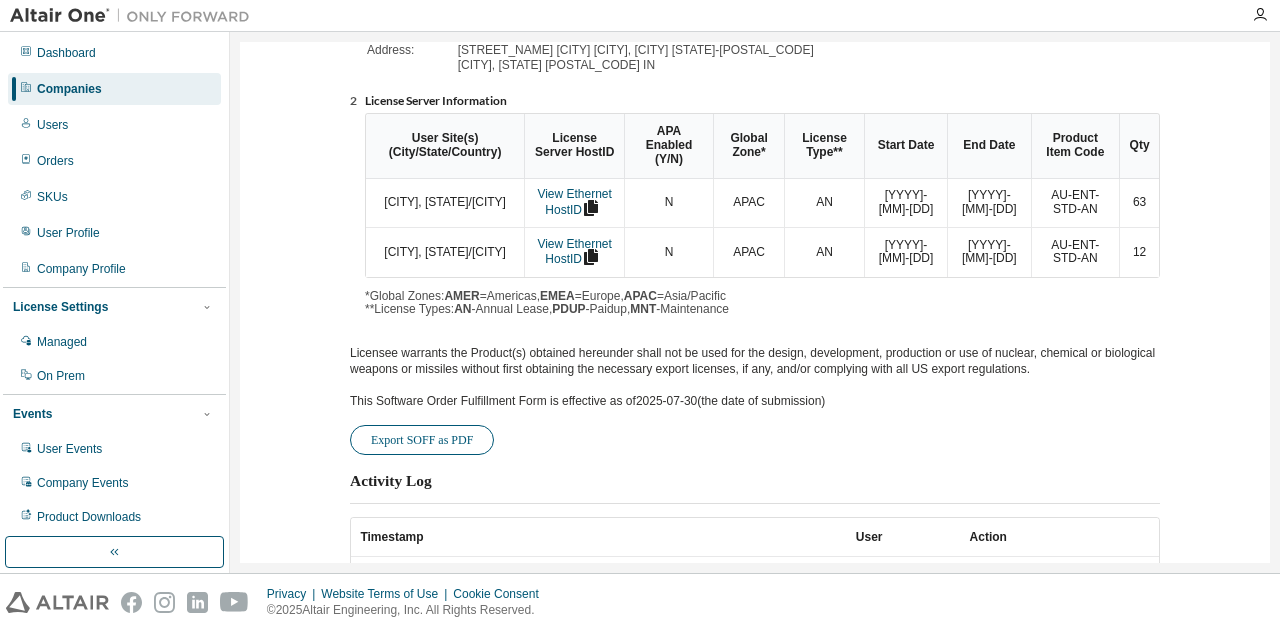 click on "Export SOFF as PDF" at bounding box center [422, 440] 